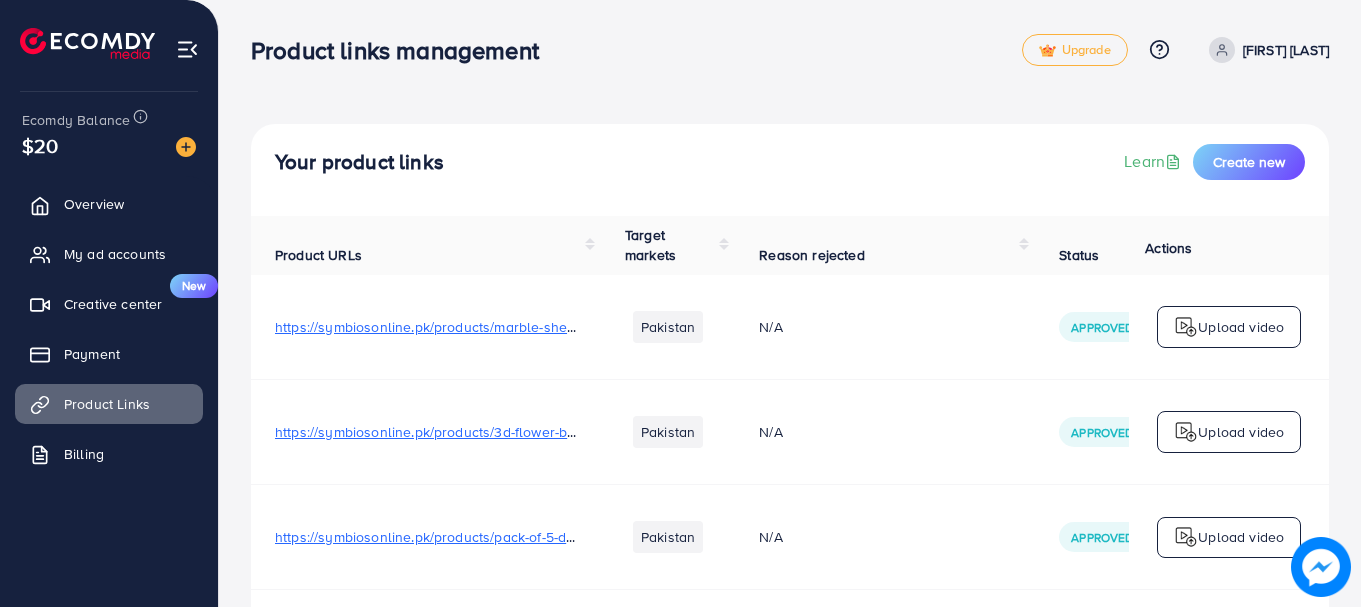 scroll, scrollTop: 0, scrollLeft: 0, axis: both 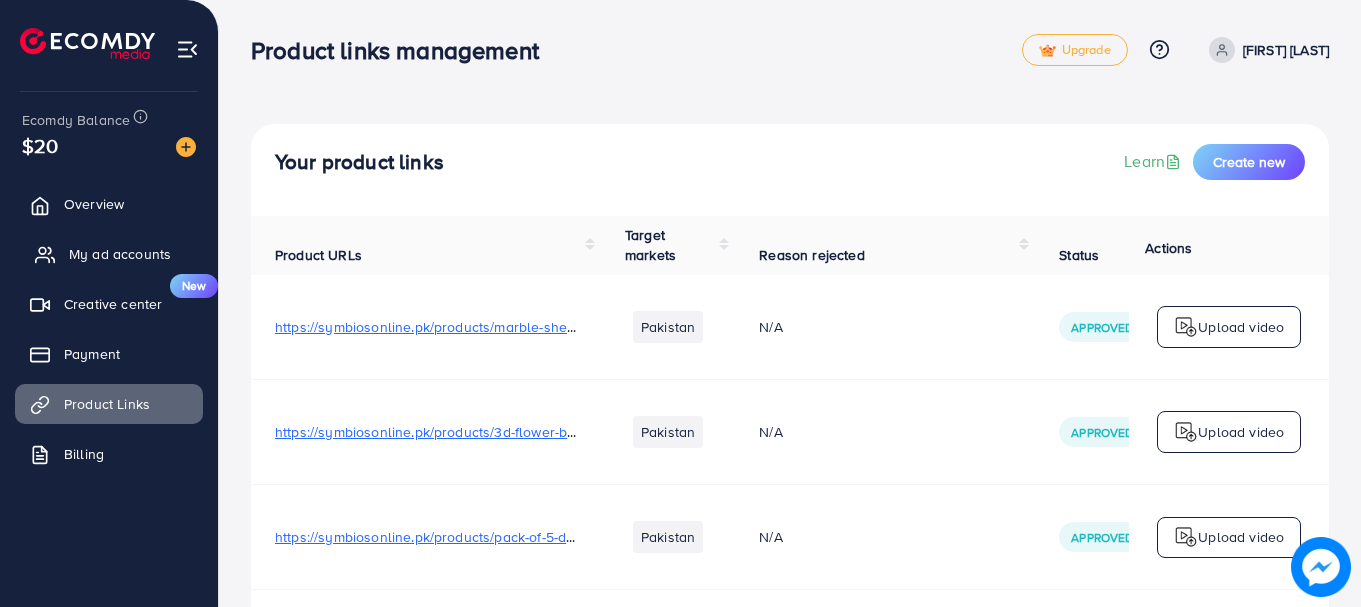 click on "My ad accounts" at bounding box center [120, 254] 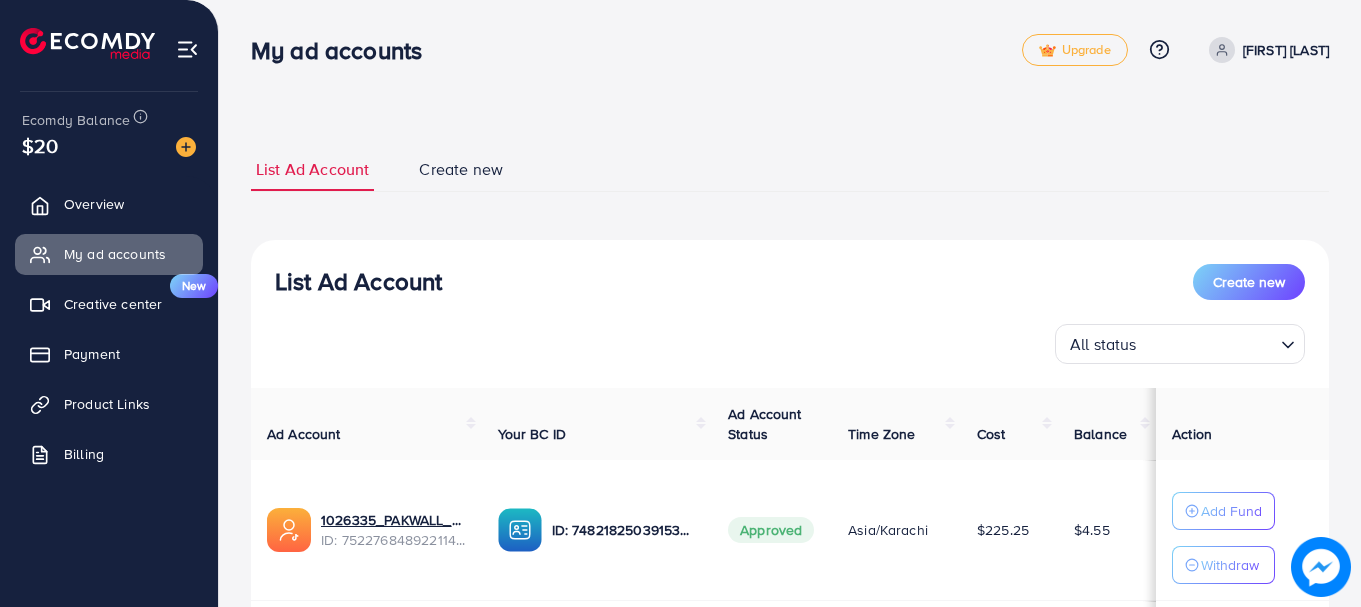 scroll, scrollTop: 0, scrollLeft: 0, axis: both 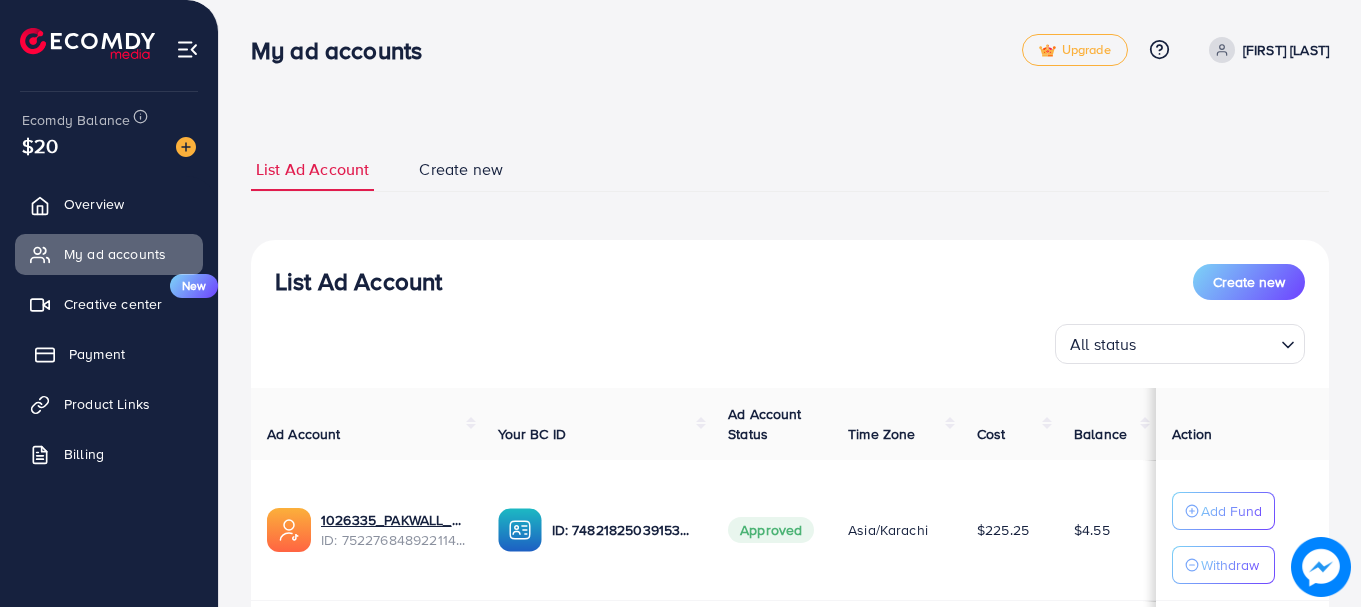 click on "Payment" at bounding box center (97, 354) 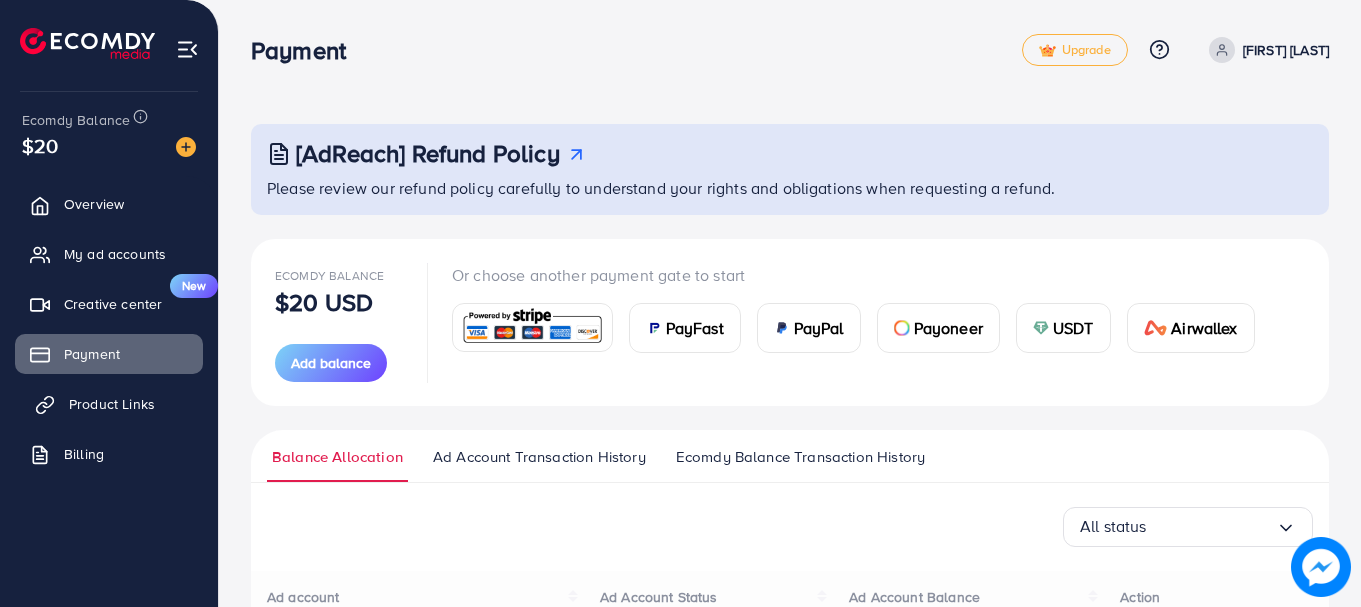 click on "Product Links" at bounding box center (112, 404) 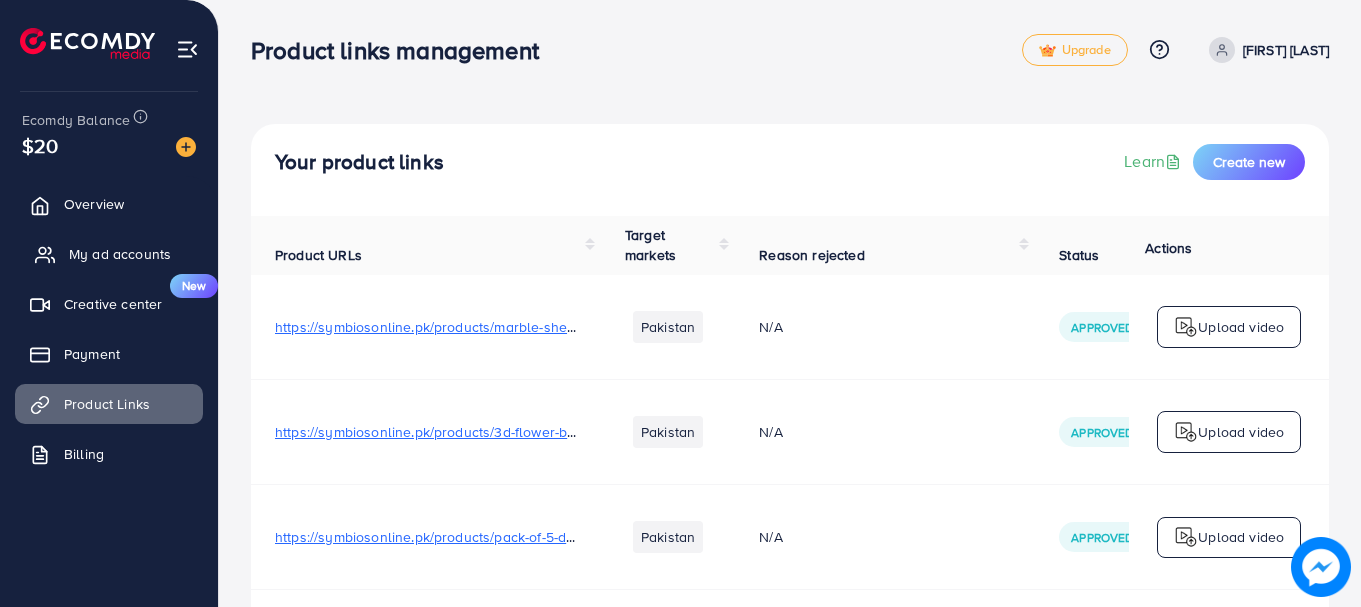 click on "My ad accounts" at bounding box center (120, 254) 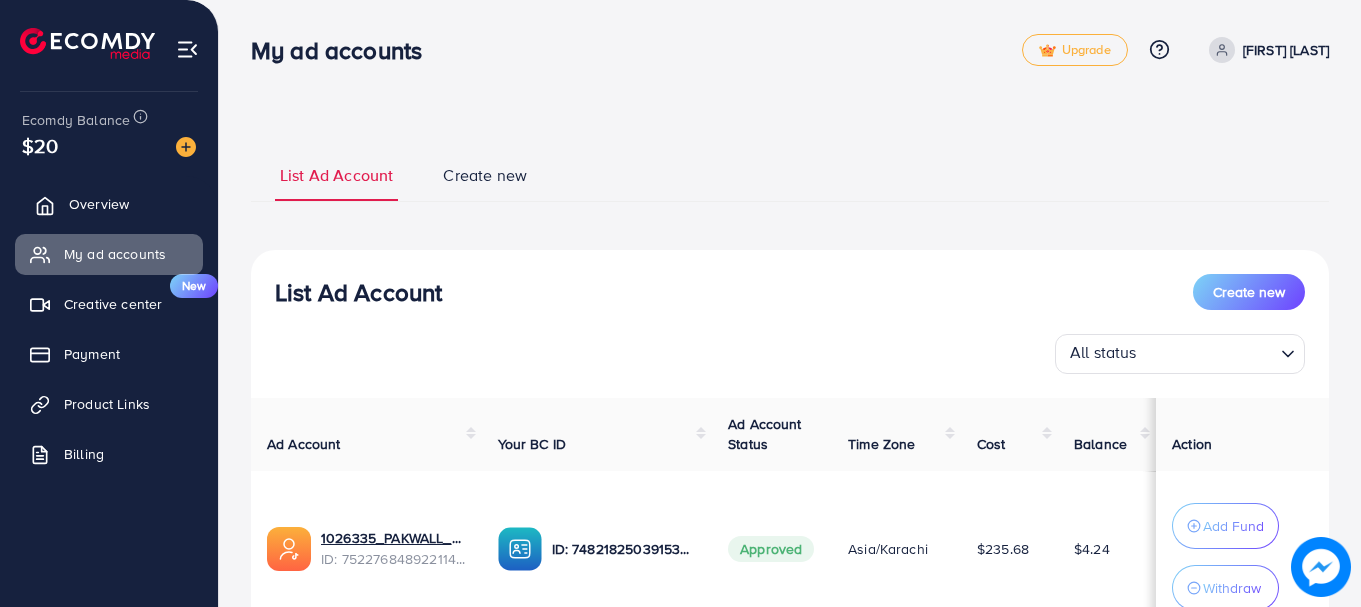 click on "Overview" at bounding box center (99, 204) 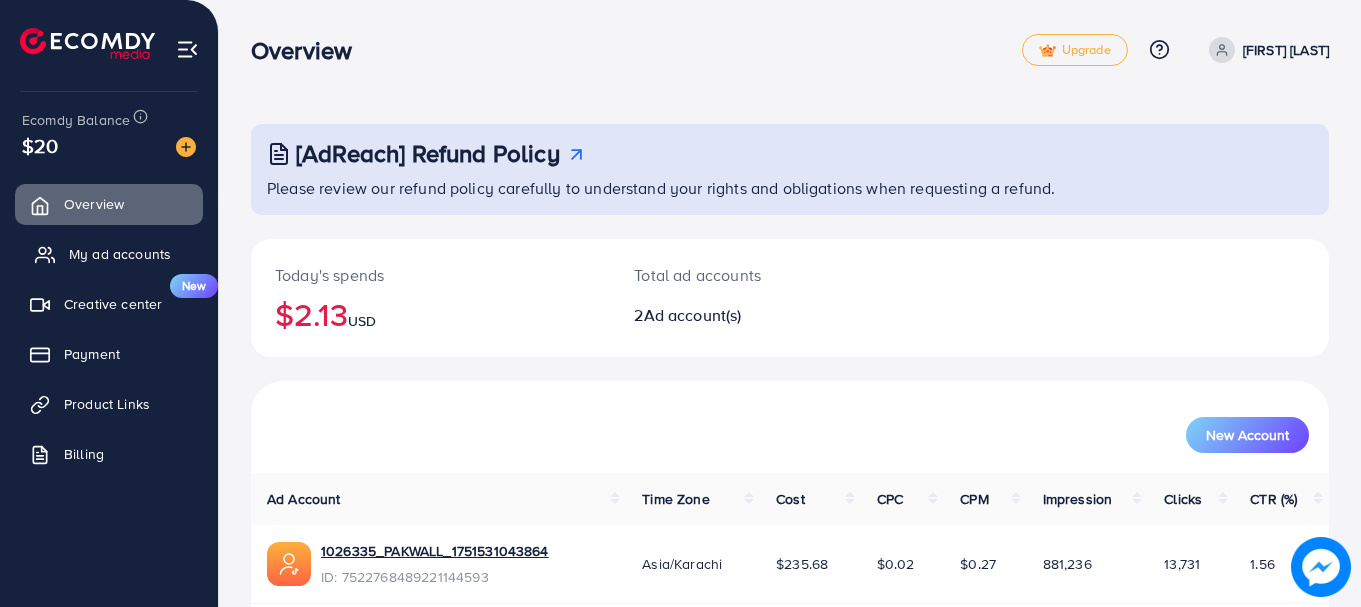 click 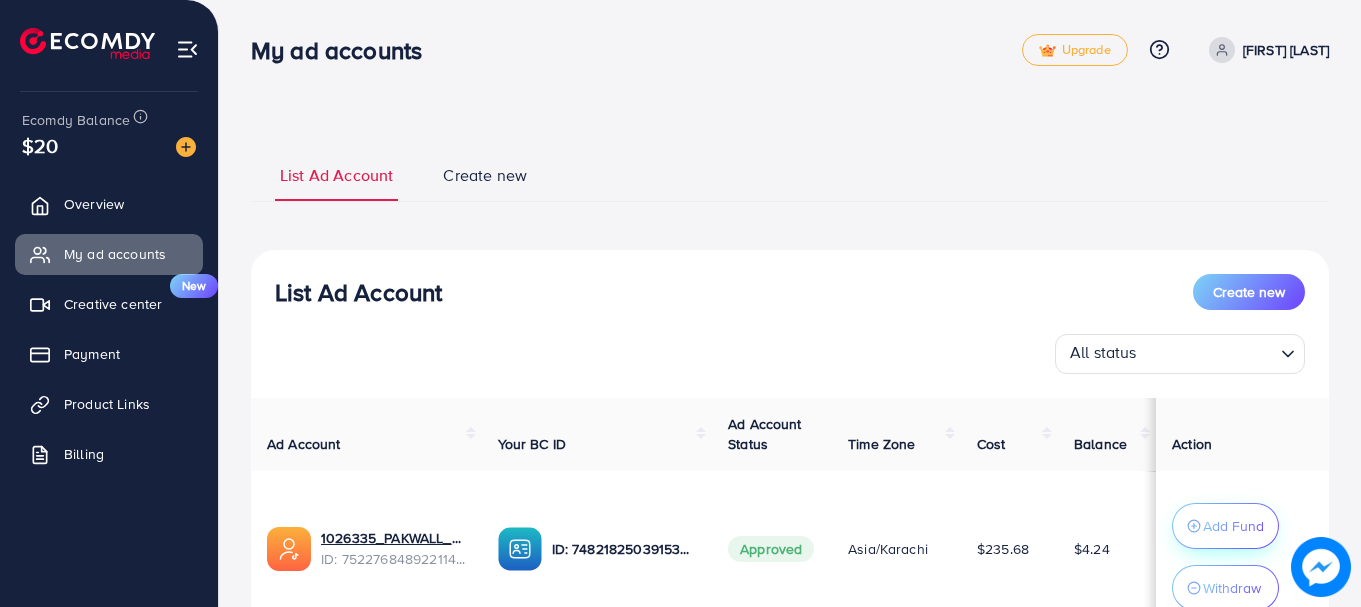 click 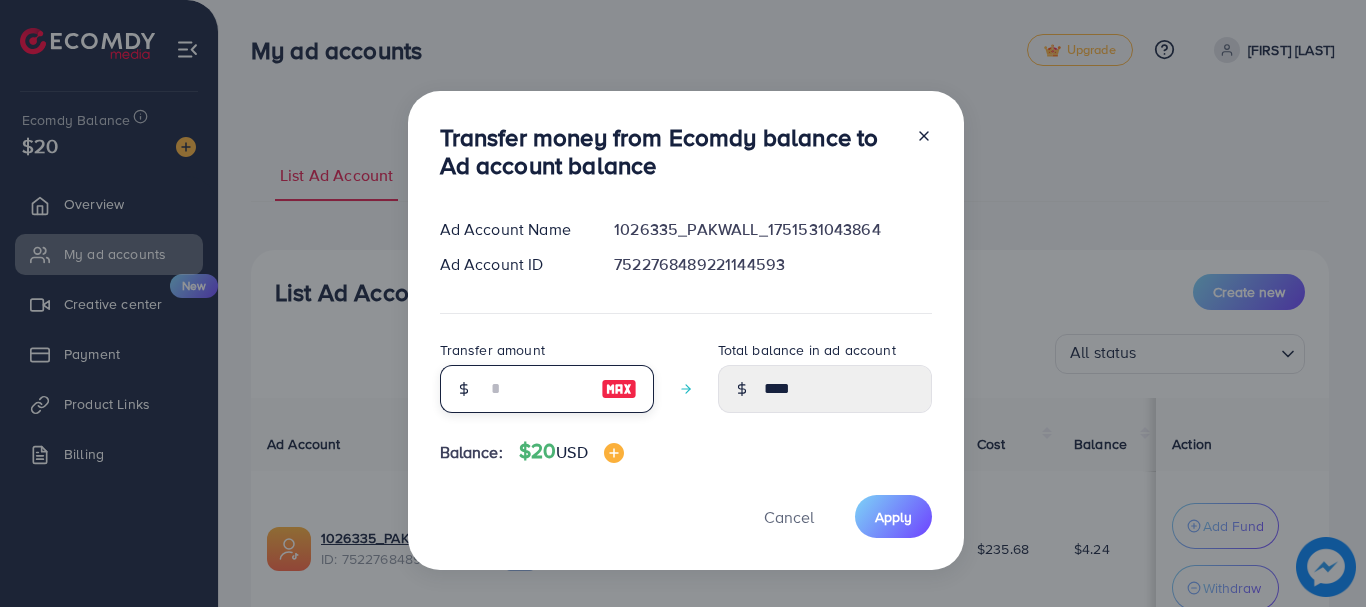 click at bounding box center [536, 389] 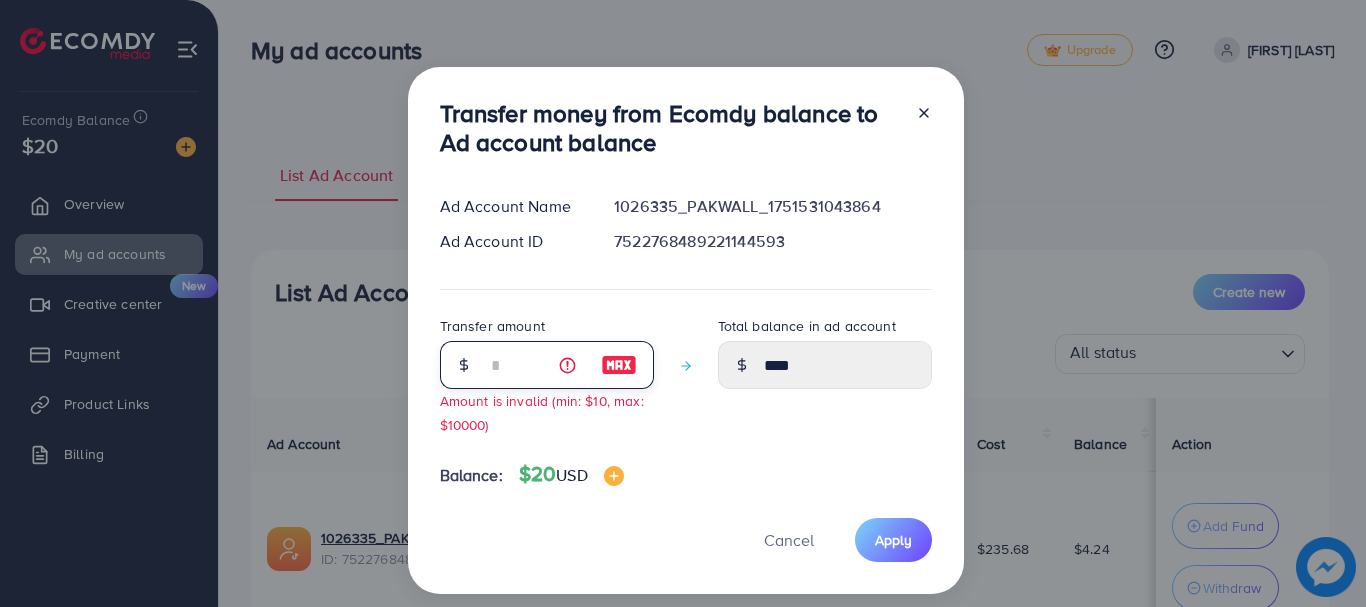 type on "****" 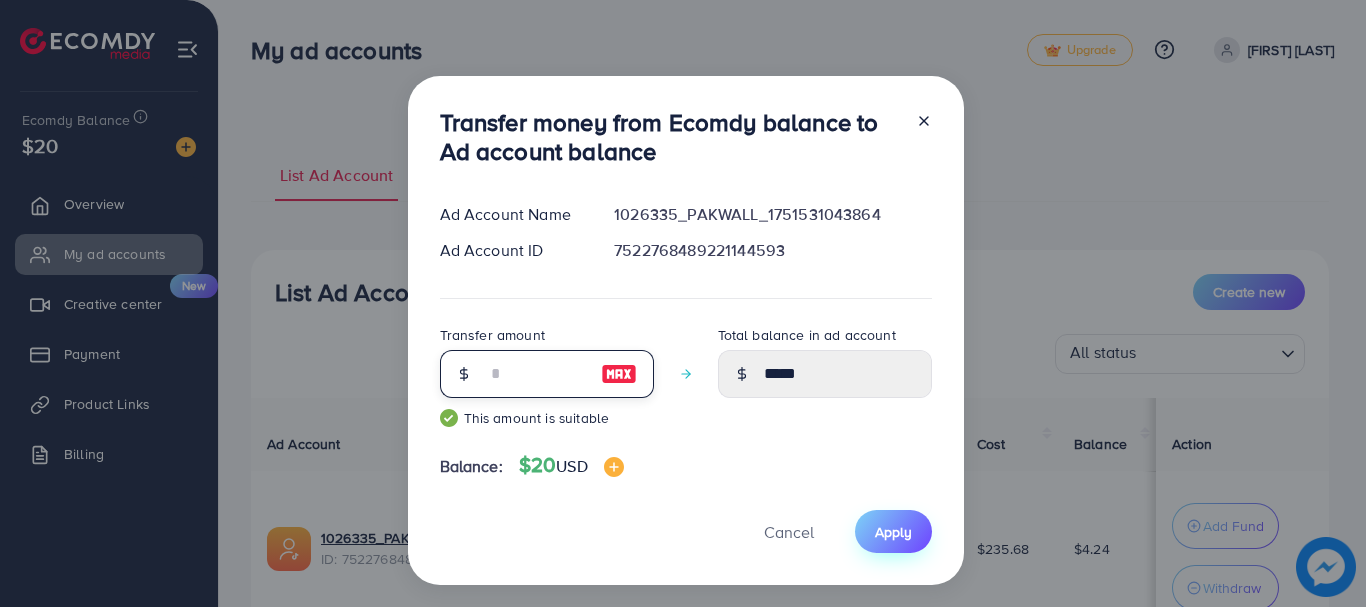 type on "**" 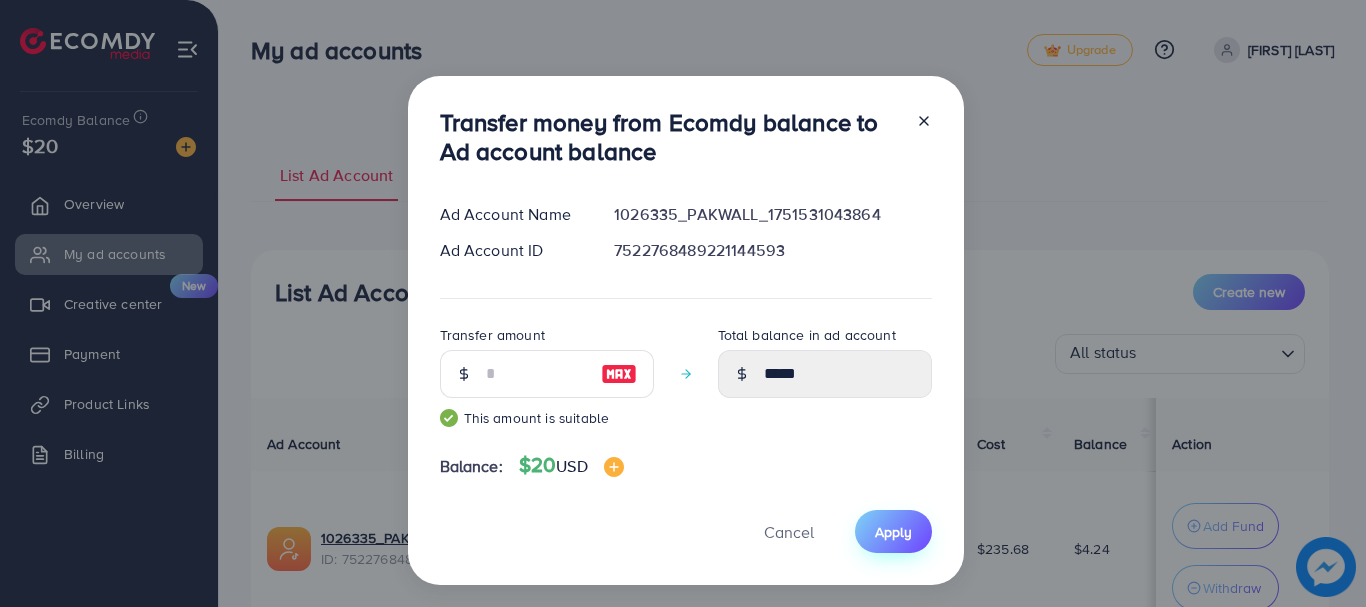 click on "Apply" at bounding box center [893, 532] 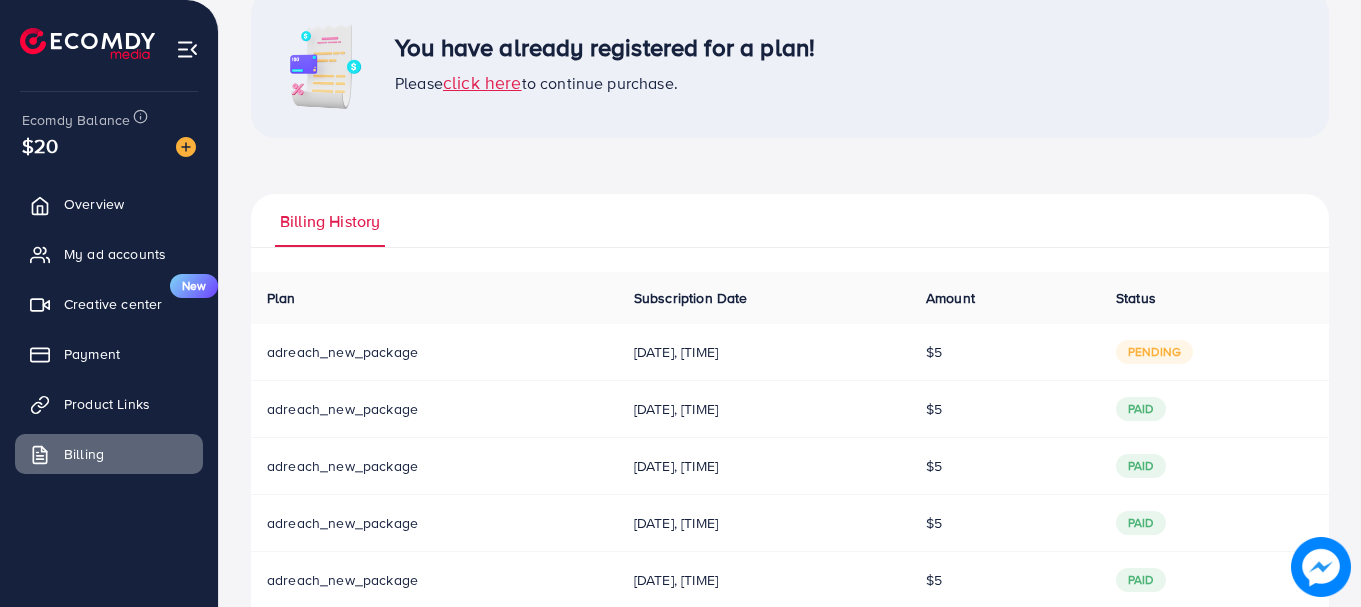 scroll, scrollTop: 0, scrollLeft: 0, axis: both 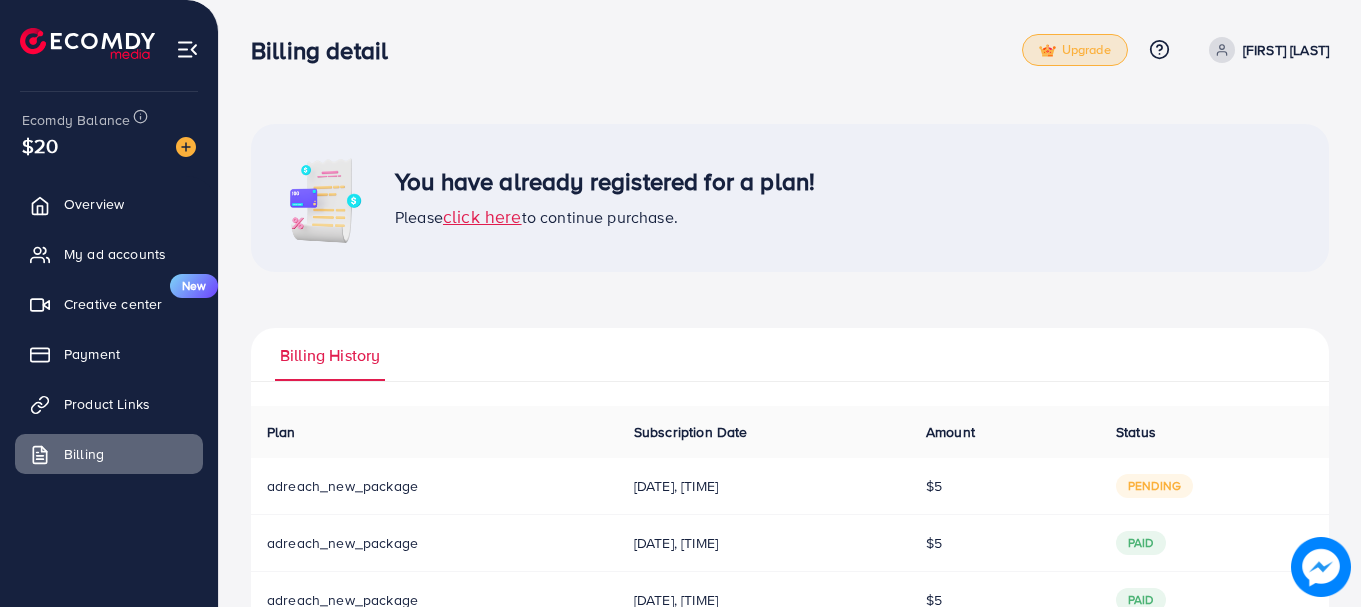 click on "Upgrade" at bounding box center (1075, 50) 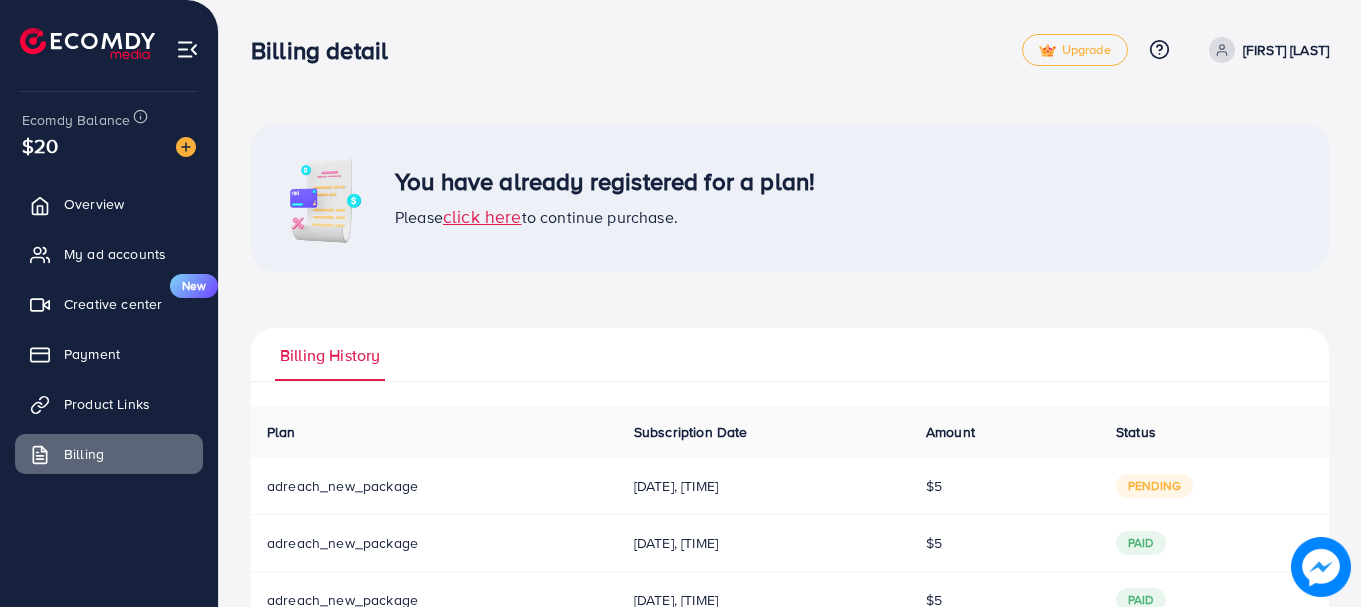click on "click here" at bounding box center (482, 216) 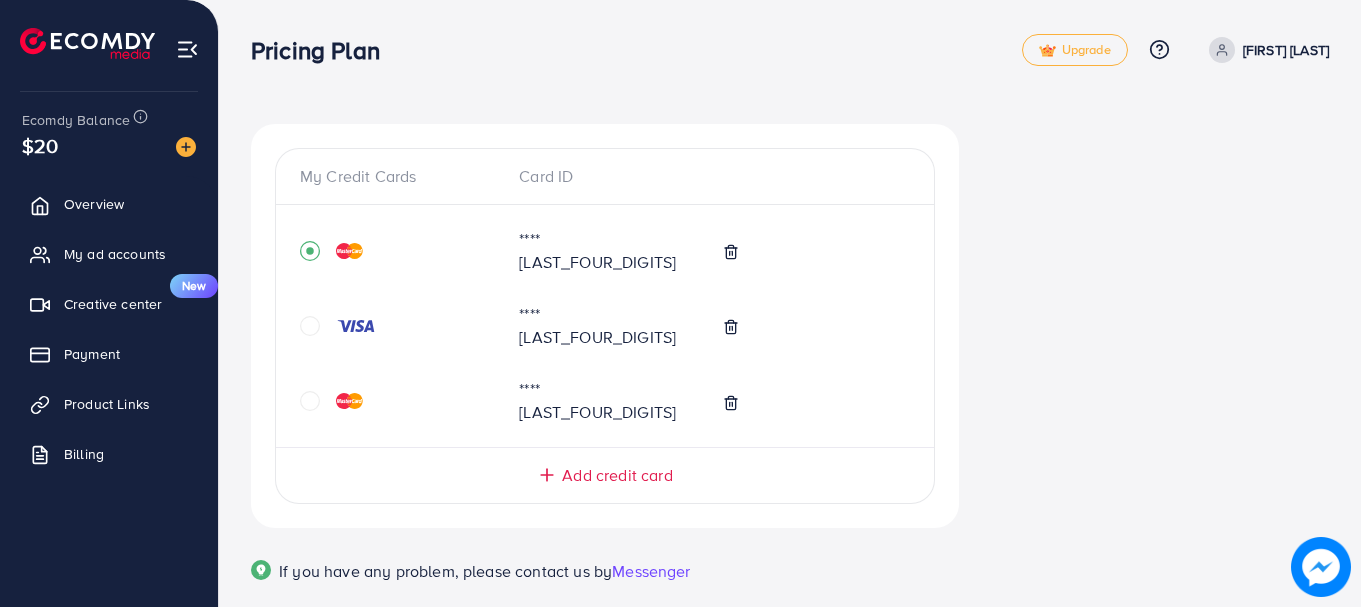 click on "Continue Purchase" at bounding box center (1149, 954) 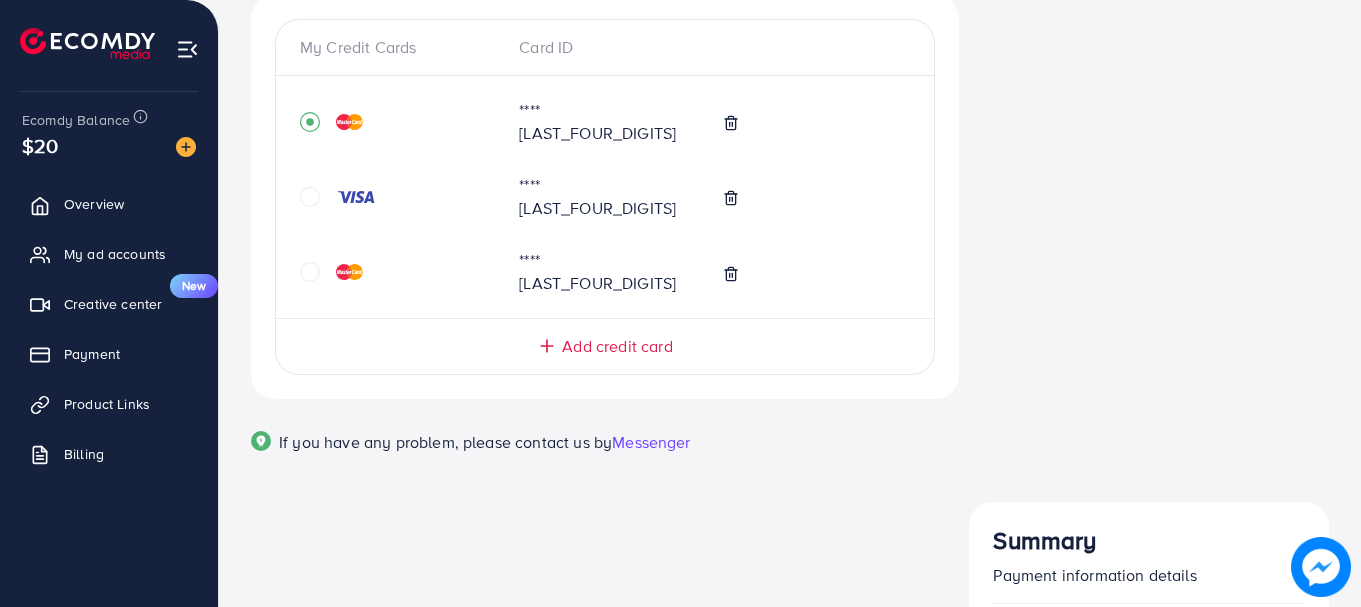 scroll, scrollTop: 131, scrollLeft: 0, axis: vertical 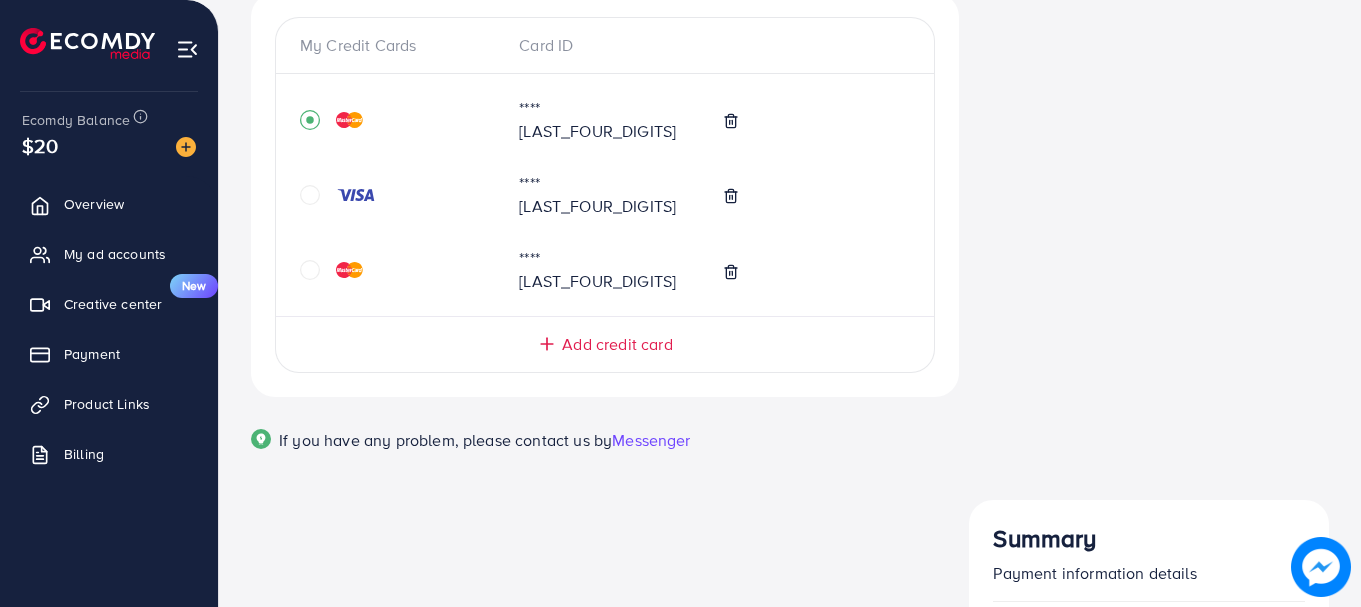 click 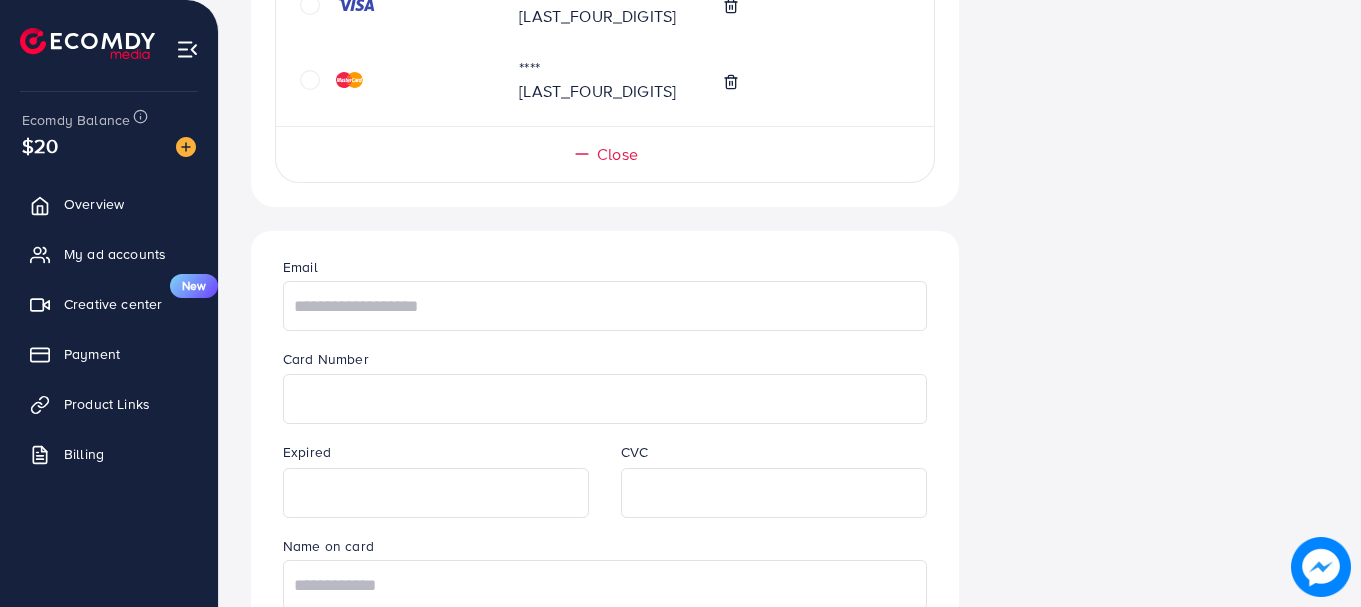 scroll, scrollTop: 331, scrollLeft: 0, axis: vertical 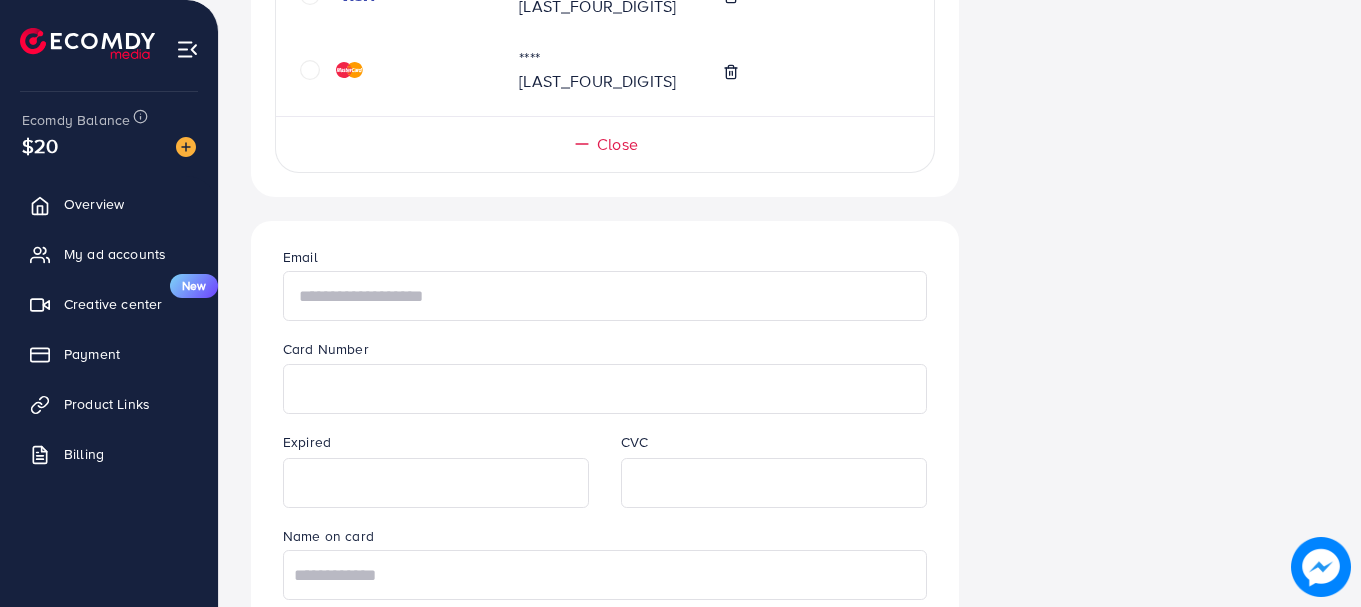 click at bounding box center [605, 296] 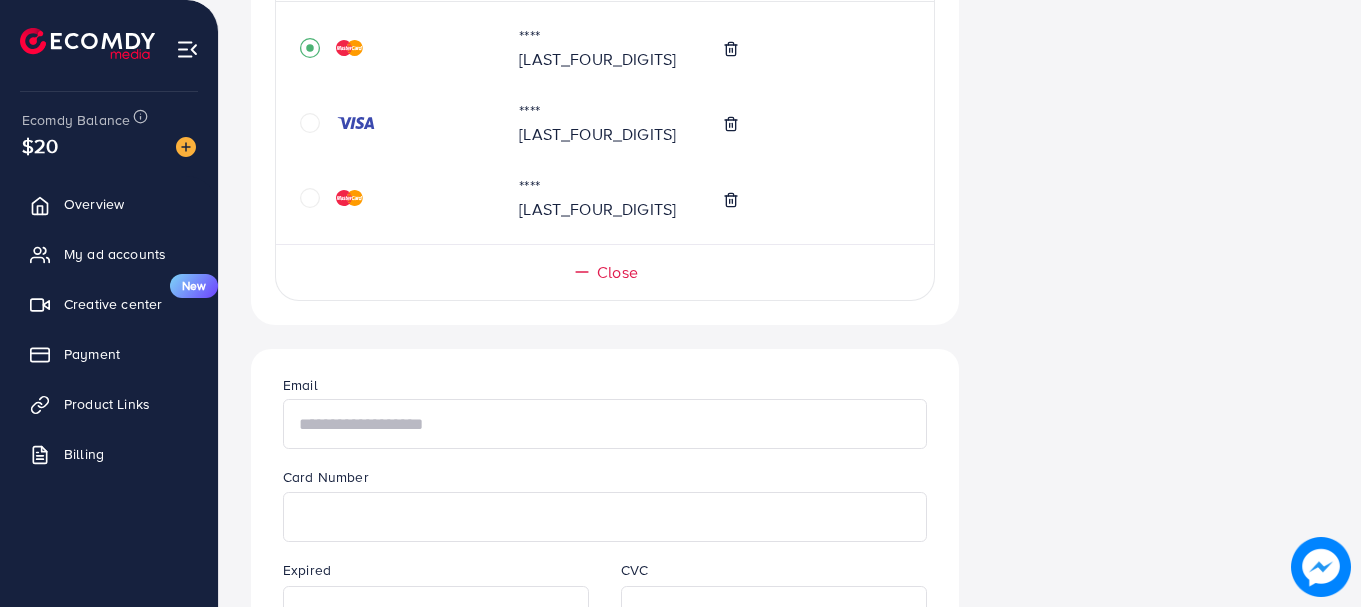 scroll, scrollTop: 131, scrollLeft: 0, axis: vertical 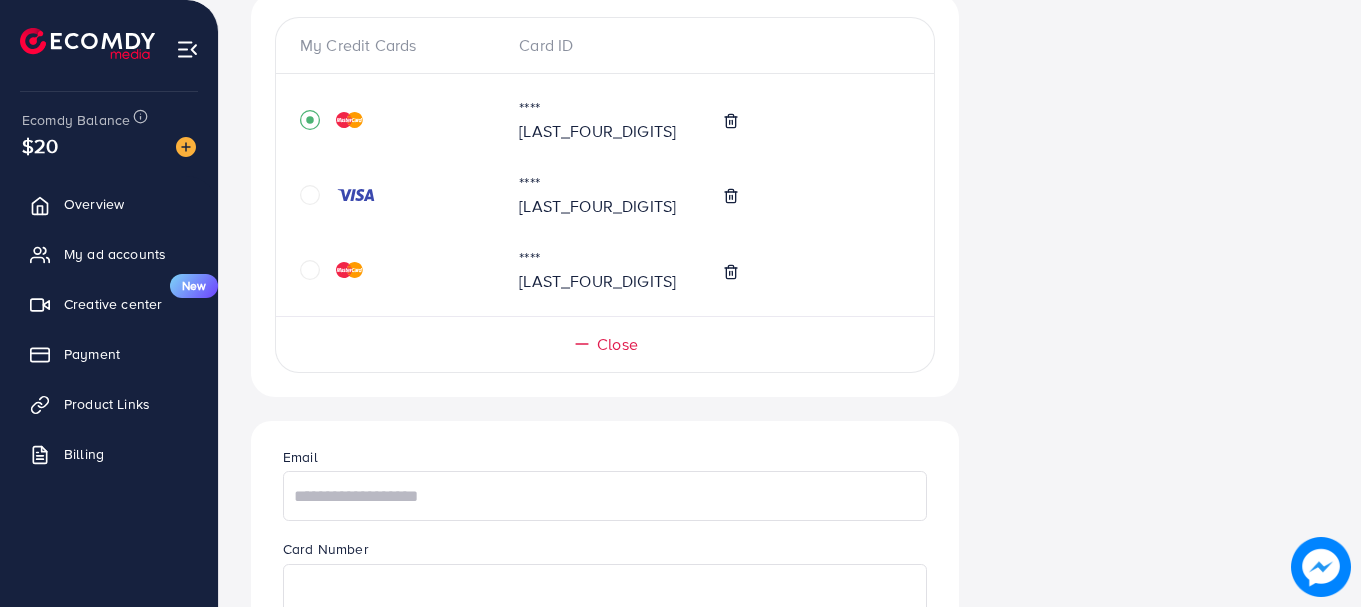 click on "Continue Purchase" at bounding box center (1149, 1342) 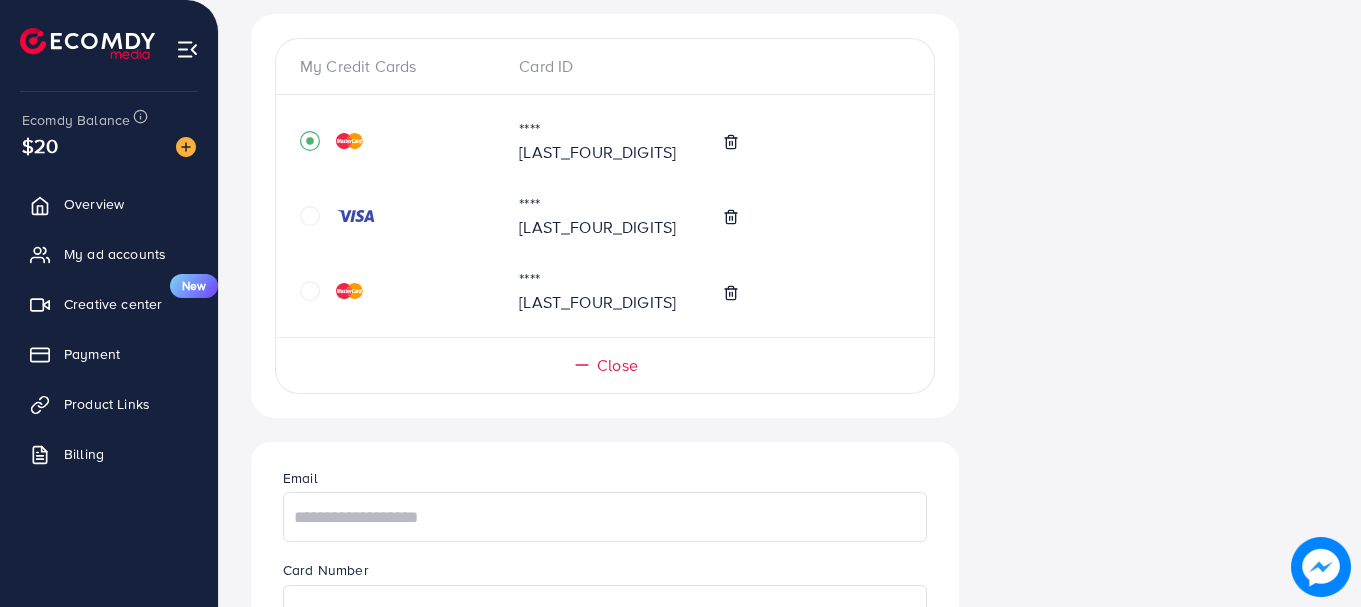 scroll, scrollTop: 89, scrollLeft: 0, axis: vertical 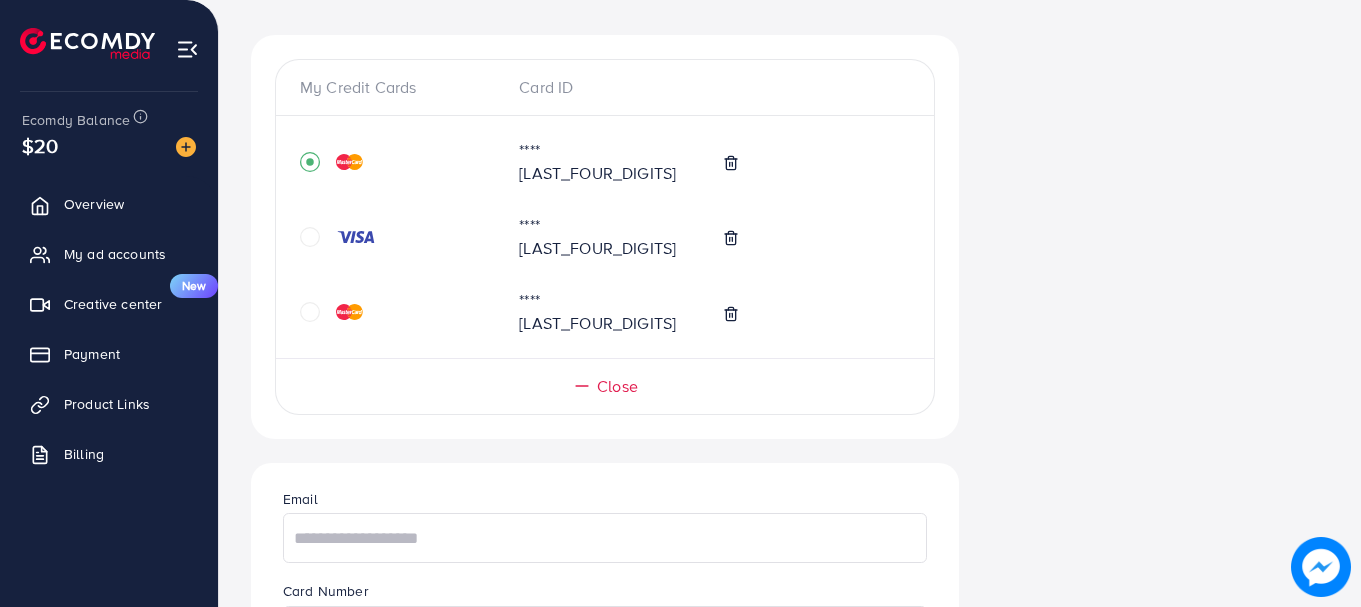 click on "Continue Purchase" at bounding box center (1149, 1384) 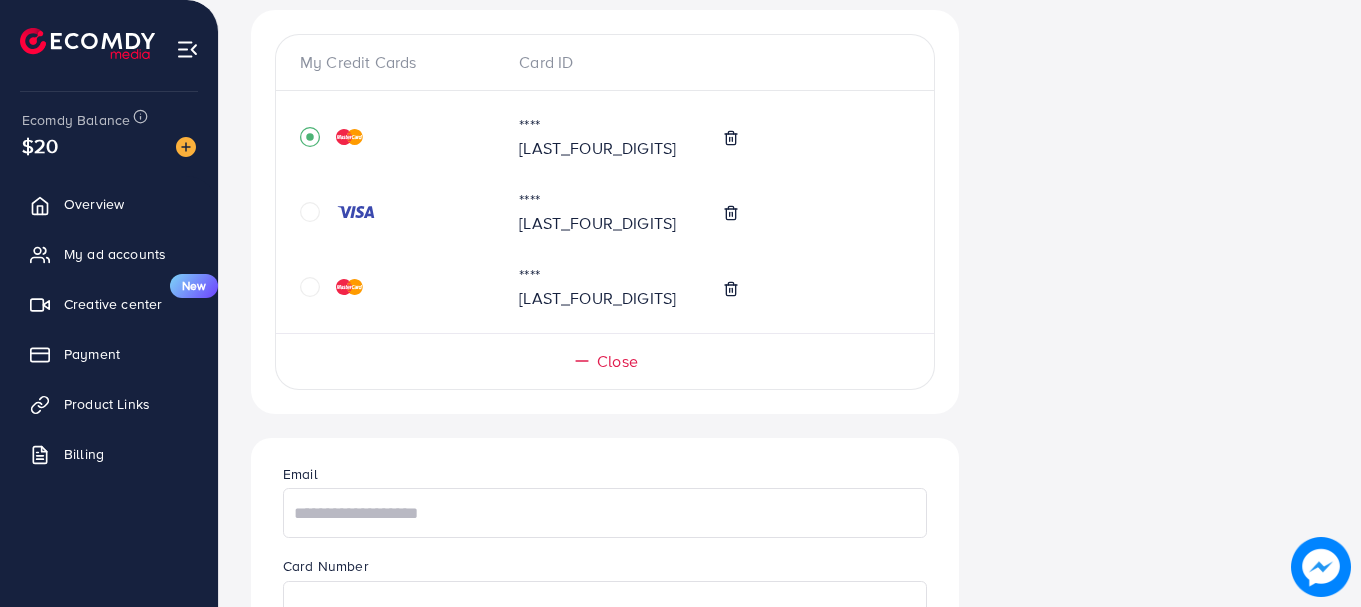 scroll, scrollTop: 89, scrollLeft: 0, axis: vertical 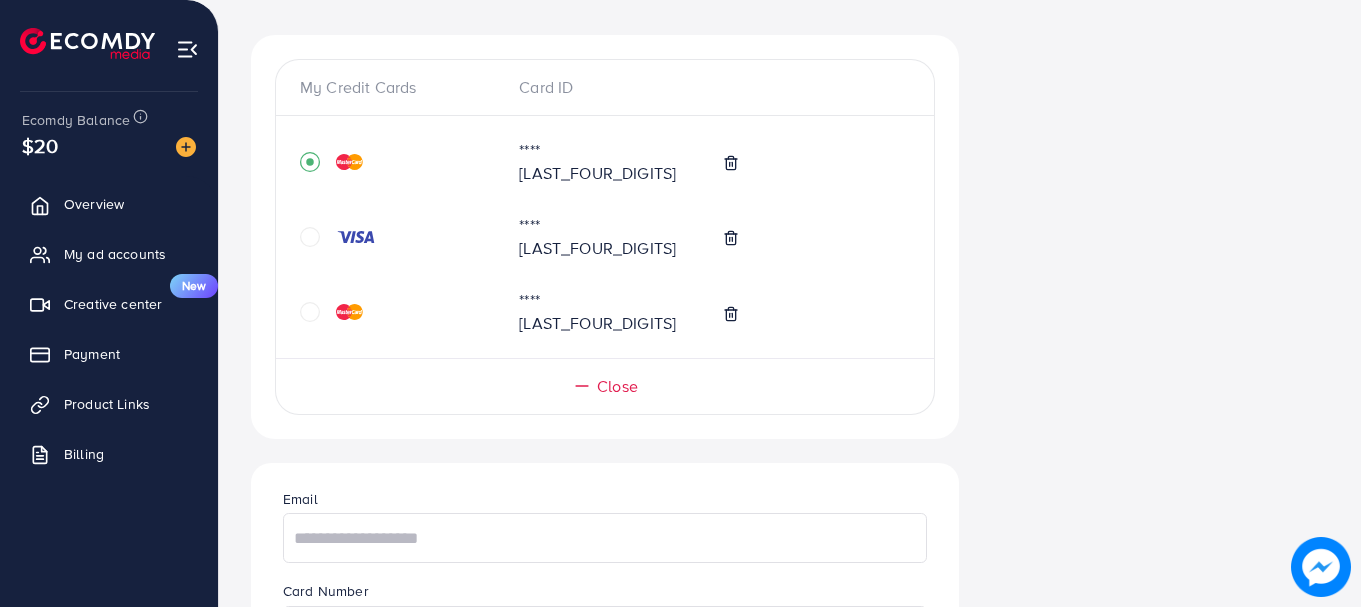 click on "Continue Purchase" at bounding box center [1149, 1384] 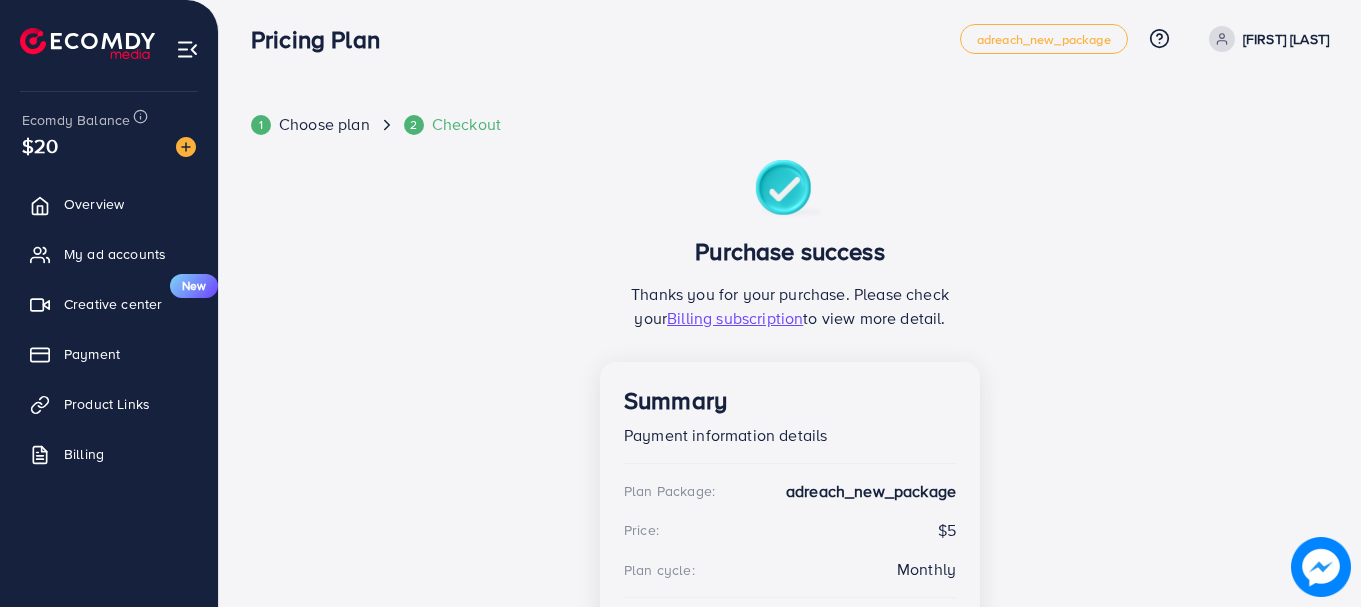 scroll, scrollTop: 0, scrollLeft: 0, axis: both 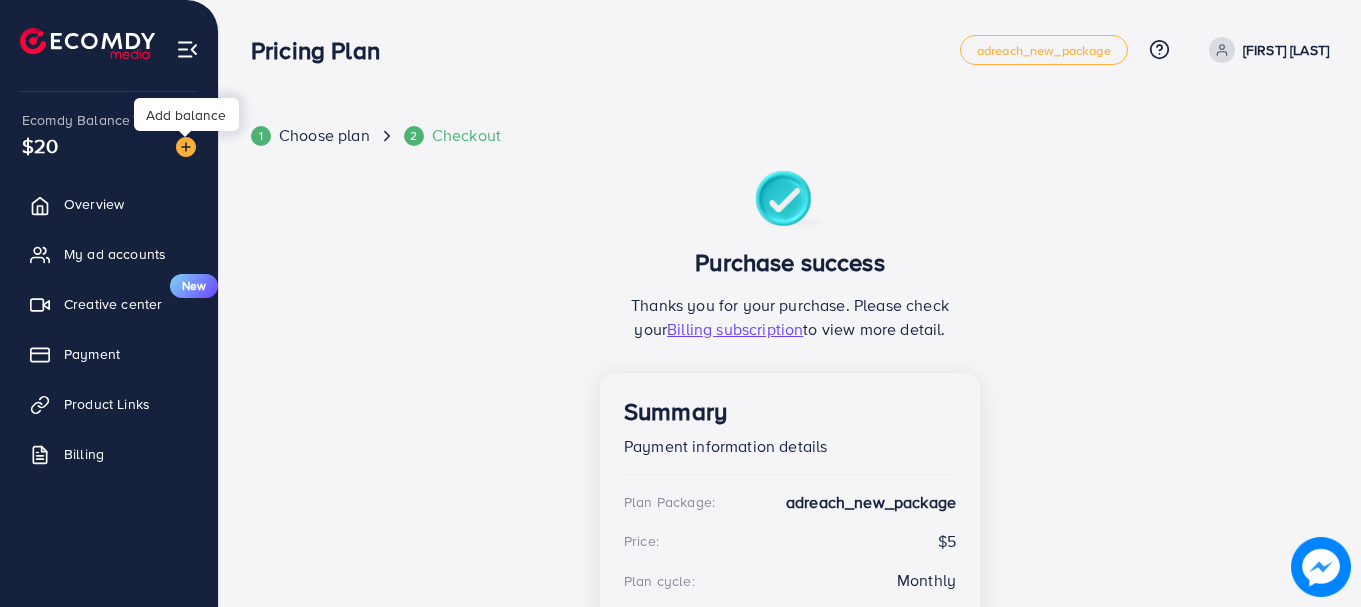 click at bounding box center [186, 147] 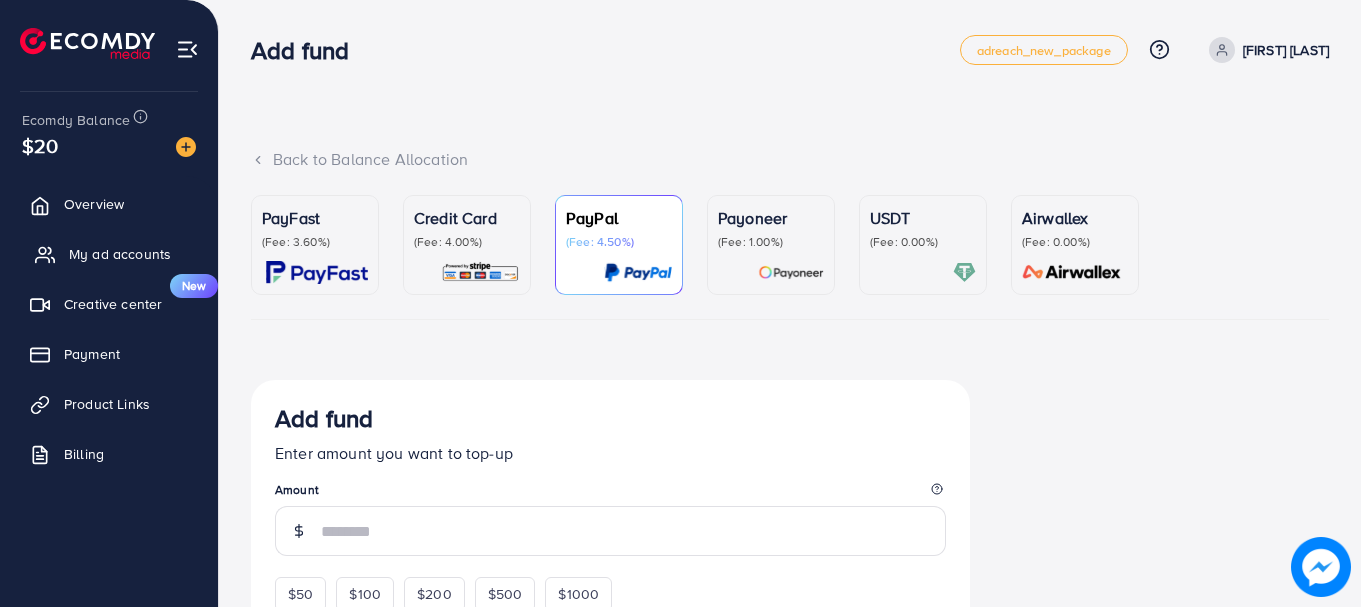 click on "My ad accounts" at bounding box center [120, 254] 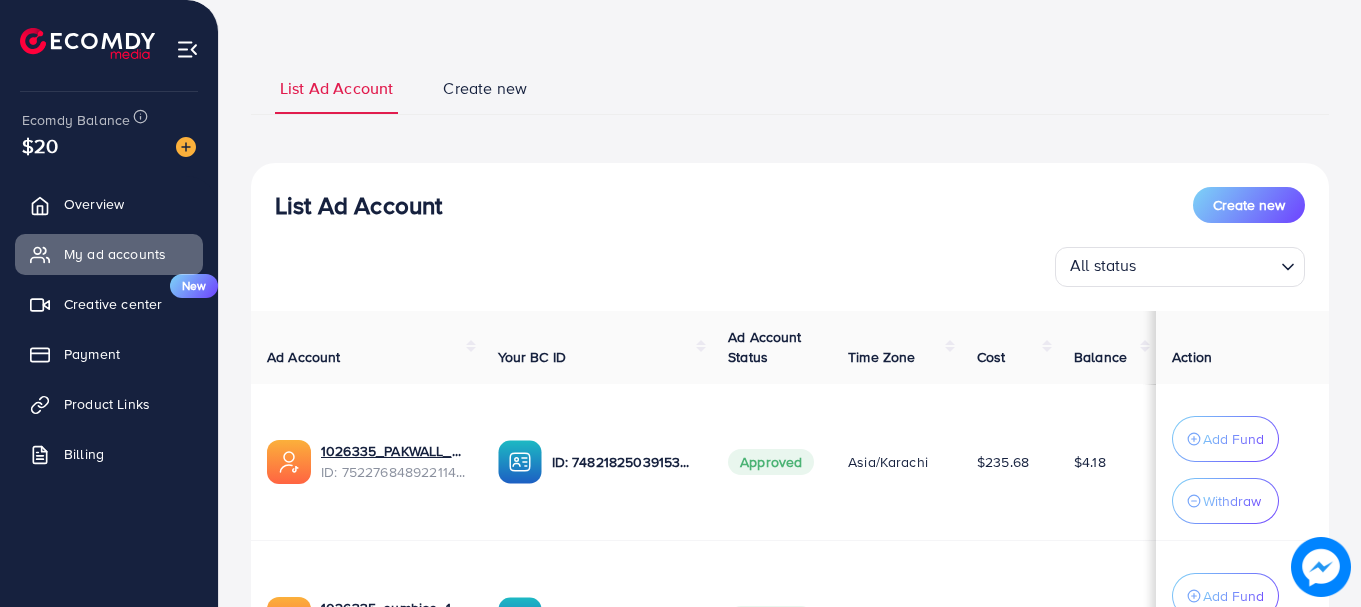 scroll, scrollTop: 100, scrollLeft: 0, axis: vertical 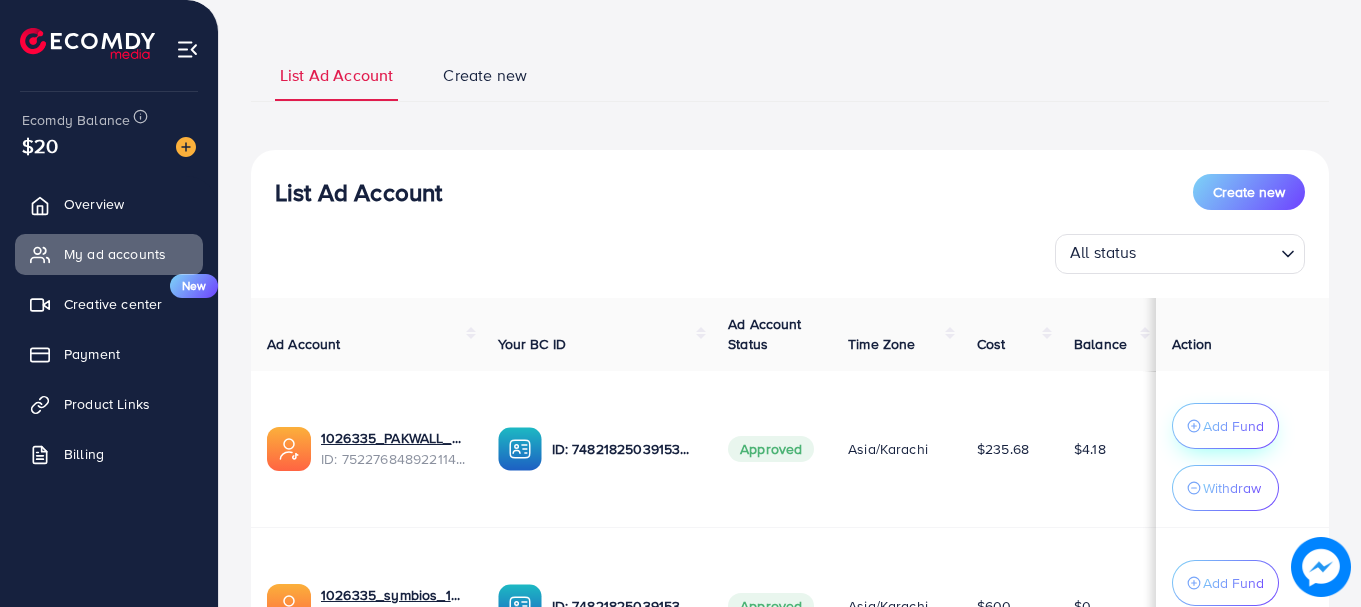 click on "Add Fund" at bounding box center [1233, 426] 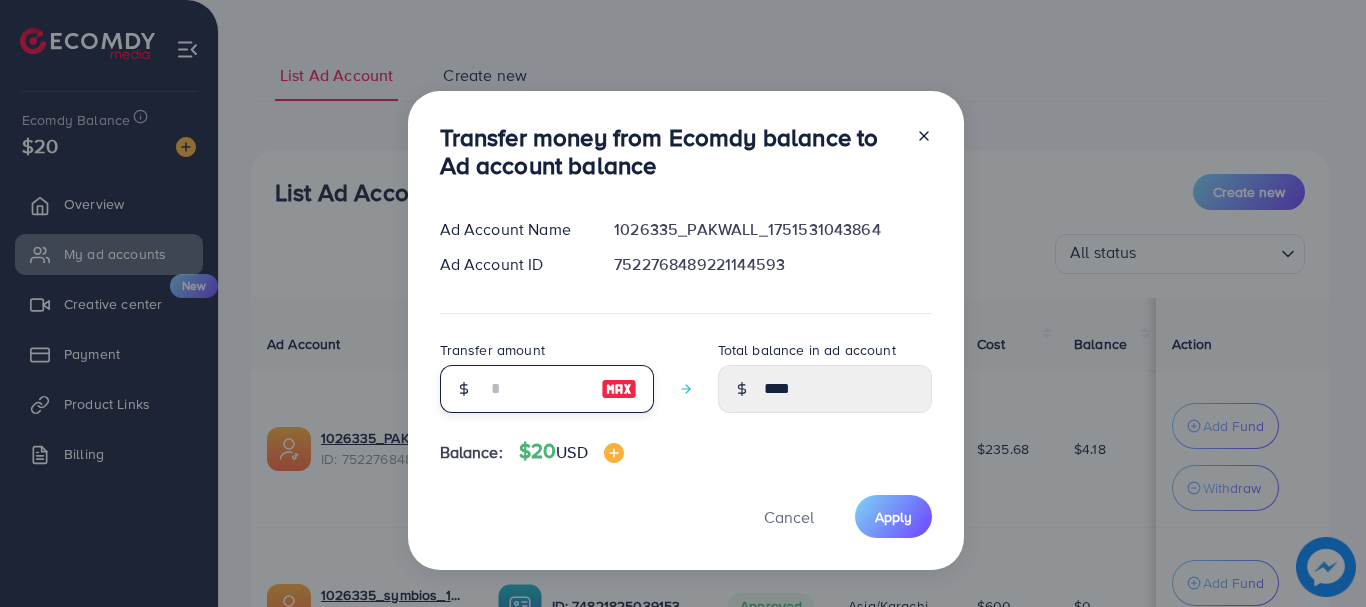 click at bounding box center [536, 389] 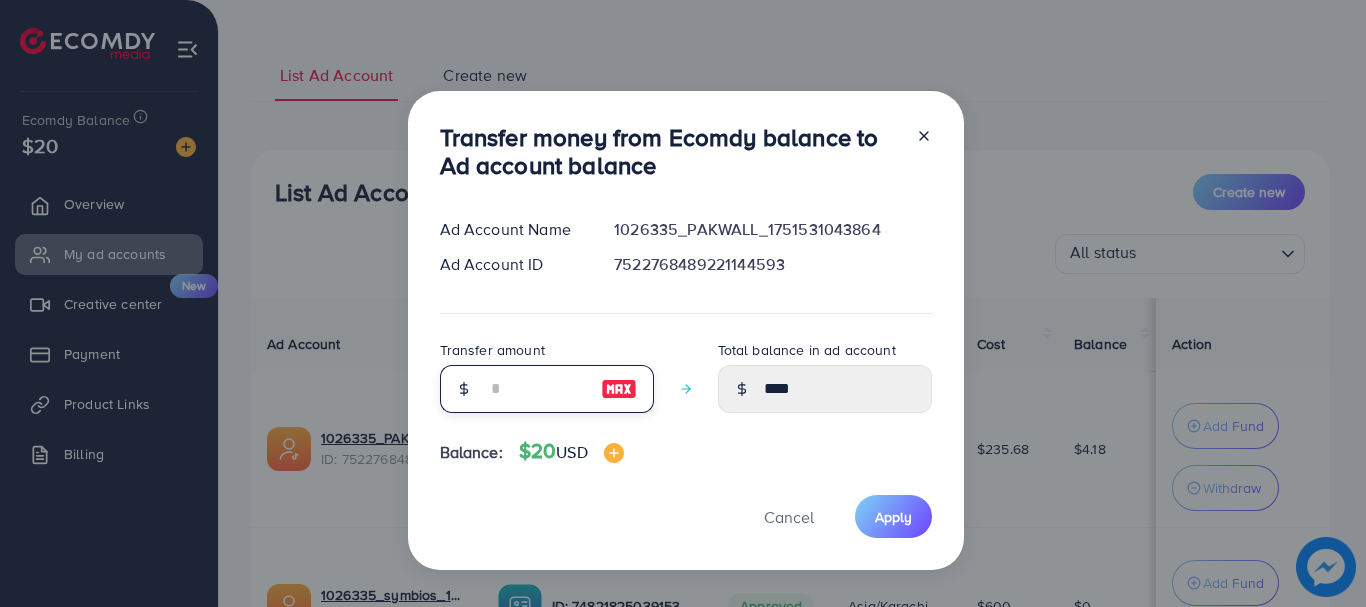 type on "*" 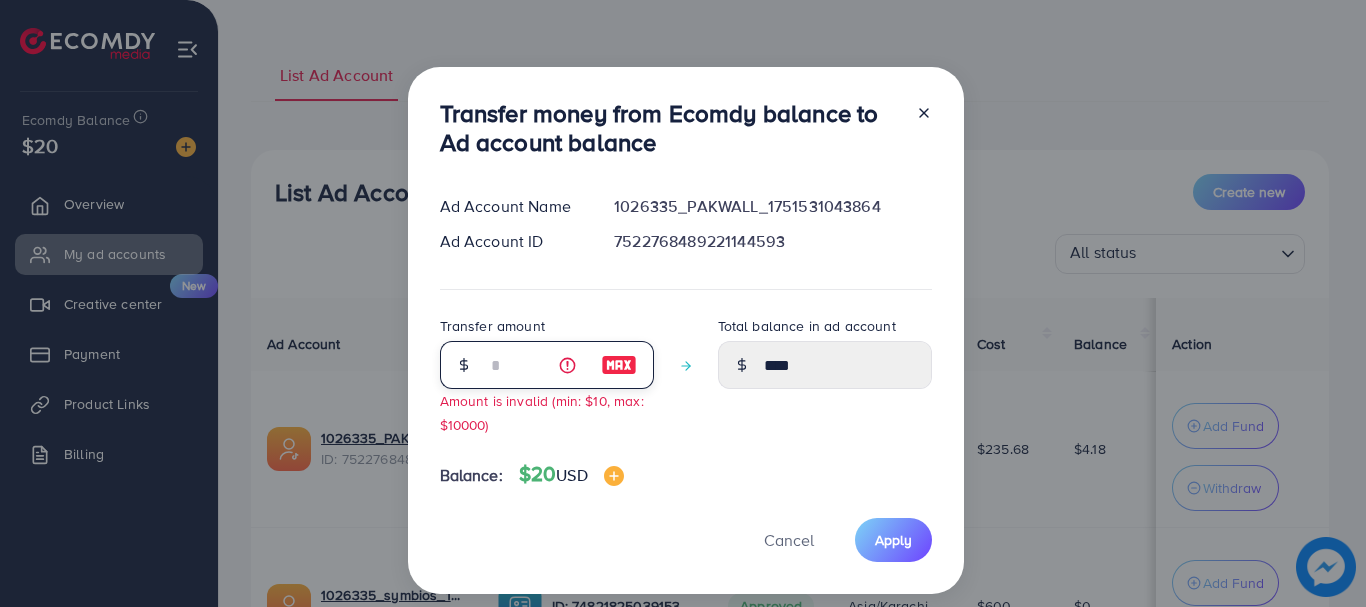 type on "****" 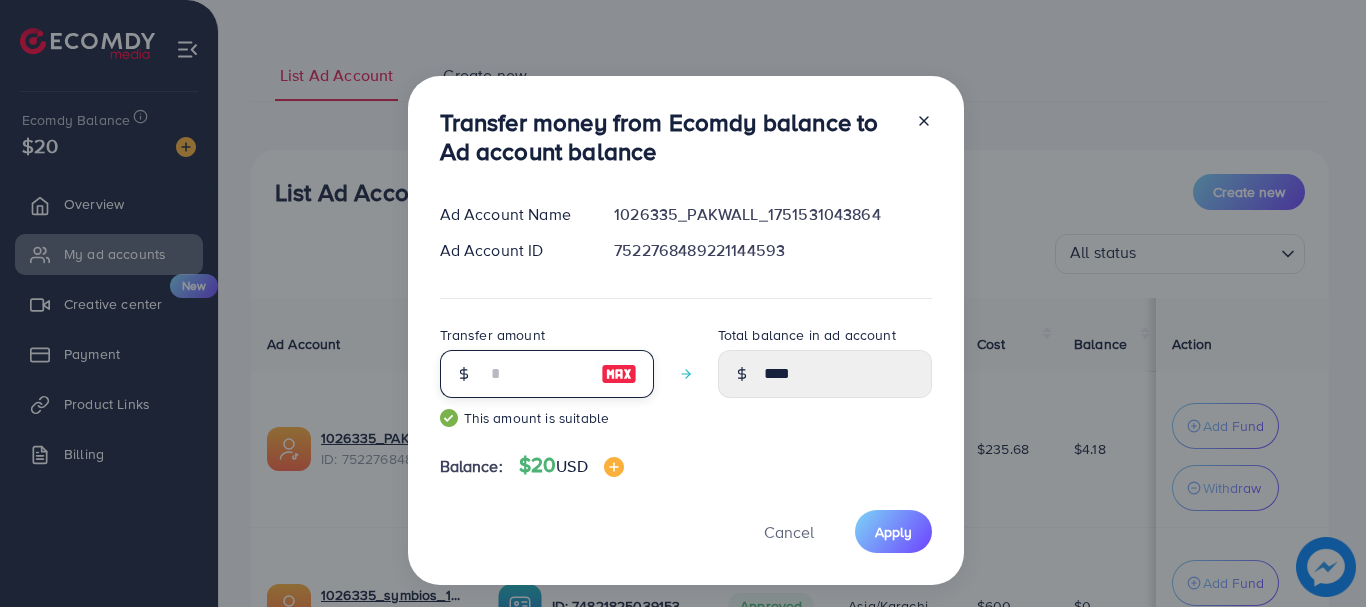 type on "*****" 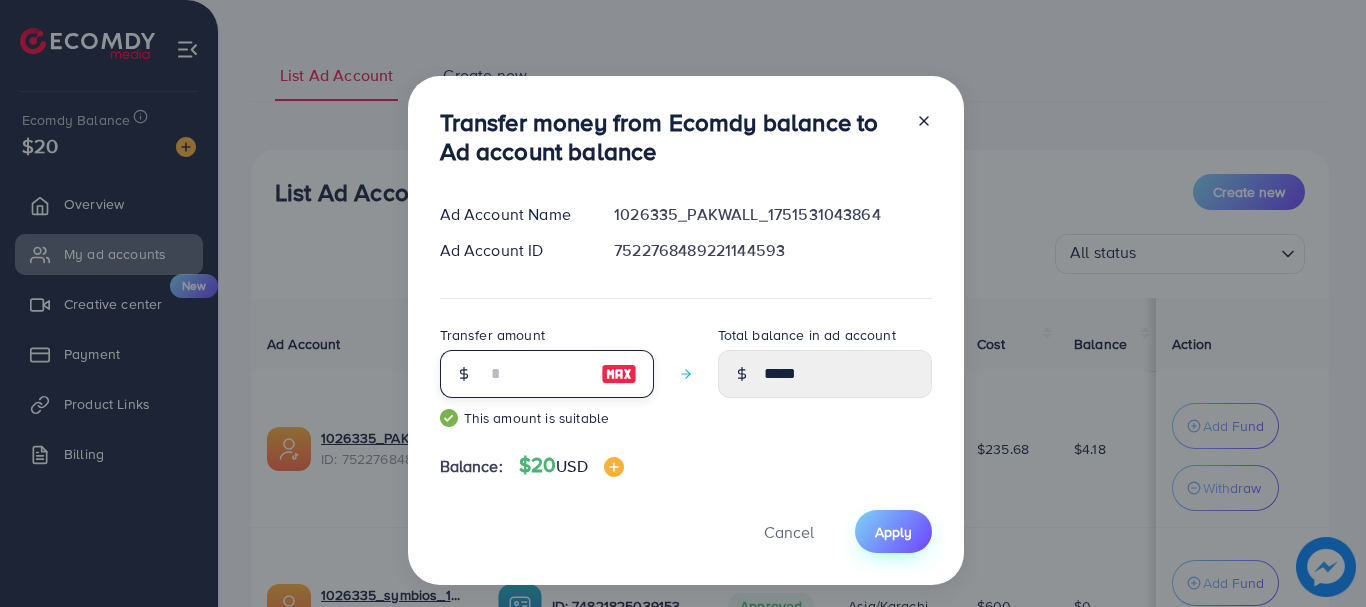 type on "**" 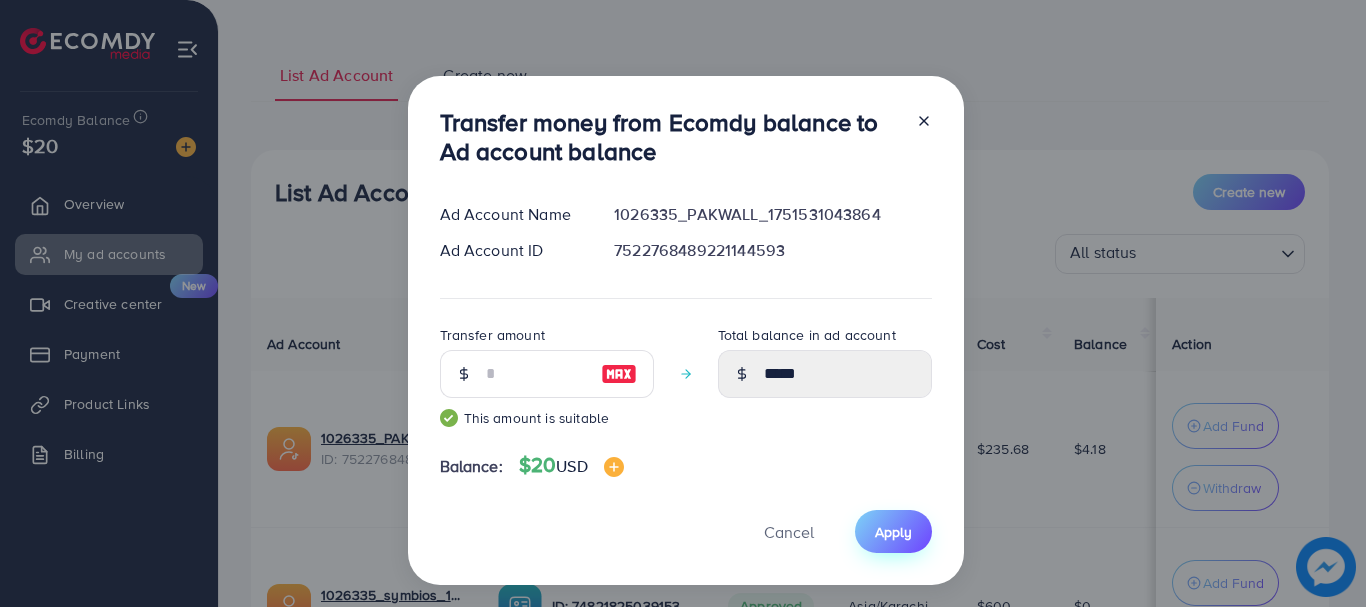 click on "Apply" at bounding box center [893, 531] 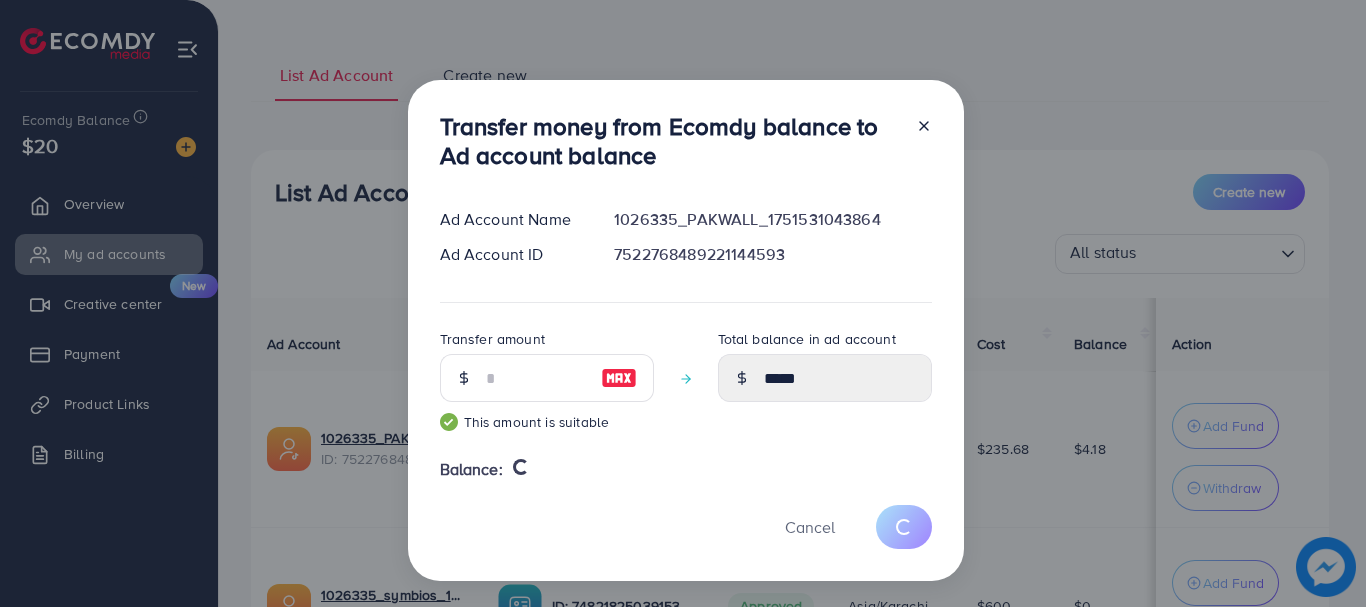 type 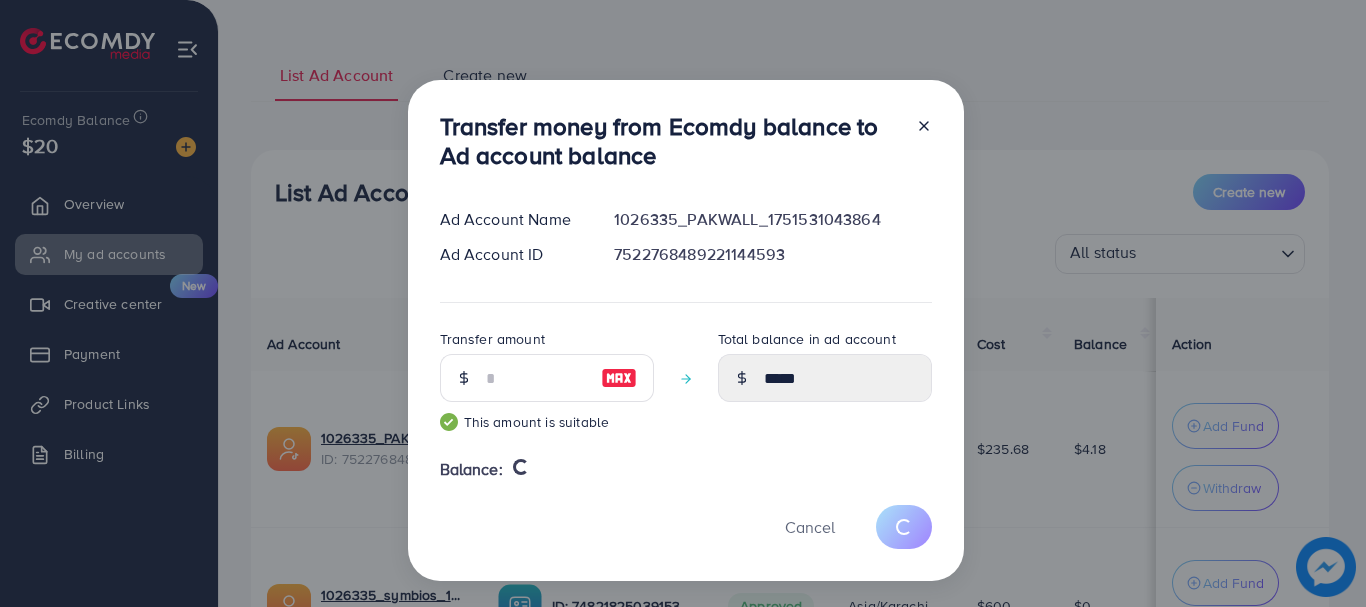 type on "****" 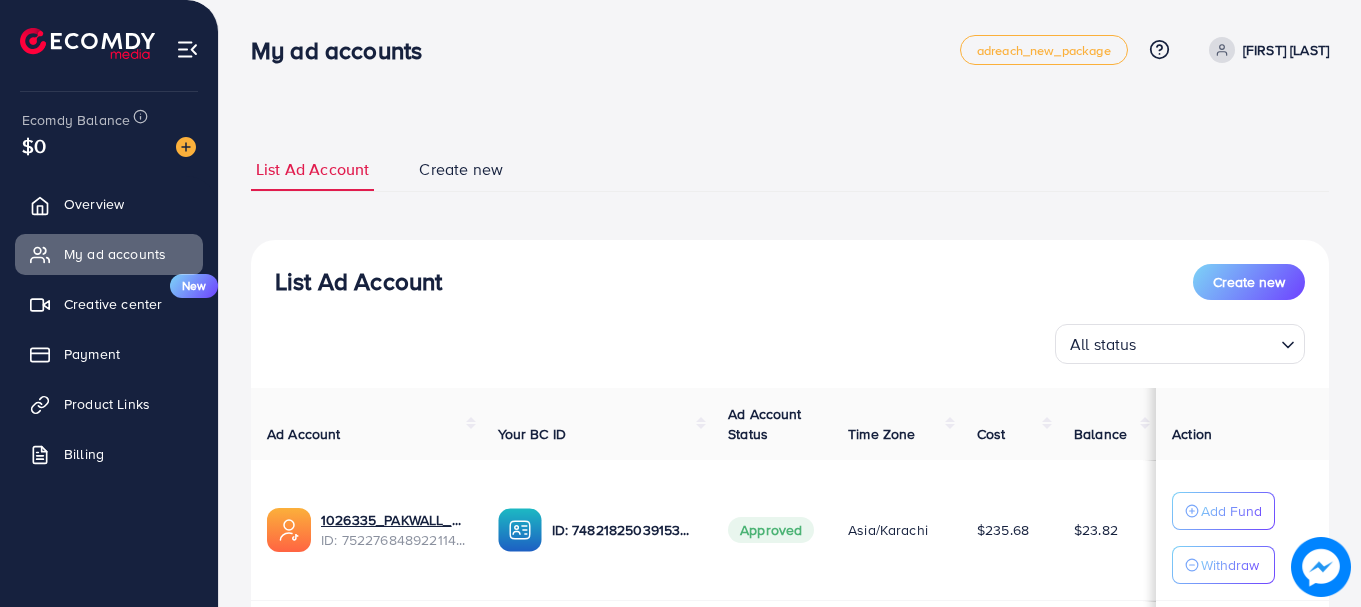 scroll, scrollTop: 0, scrollLeft: 0, axis: both 